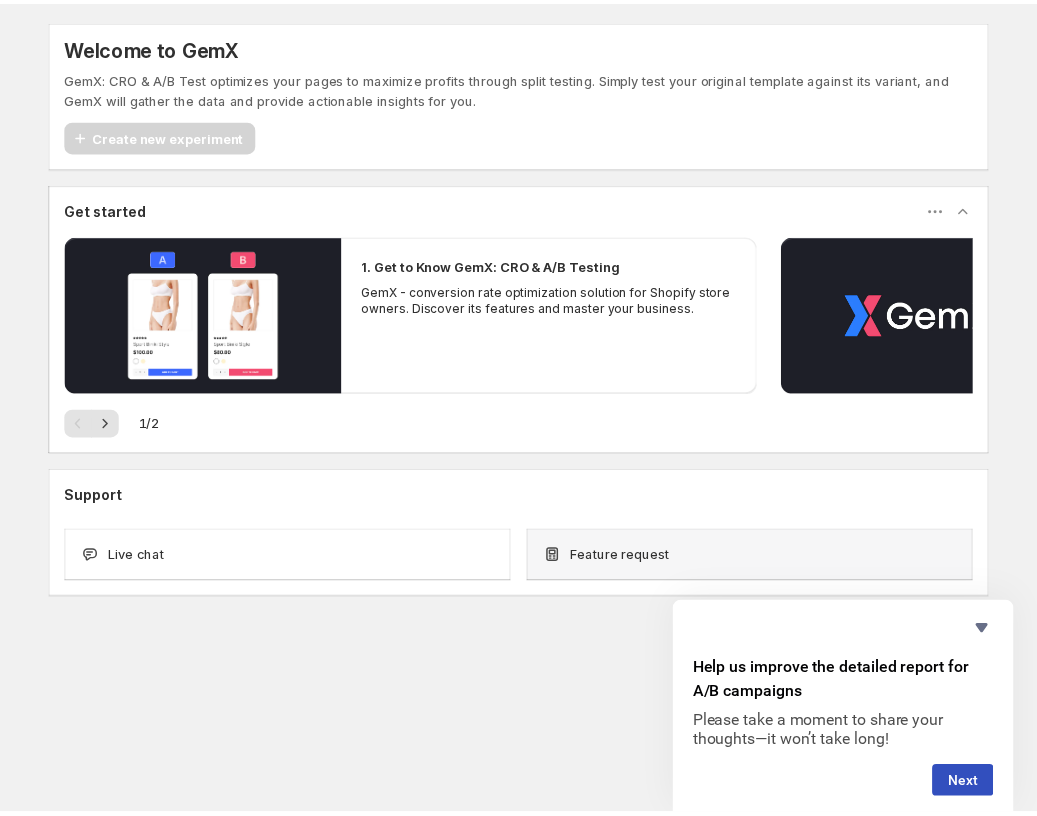 scroll, scrollTop: 0, scrollLeft: 0, axis: both 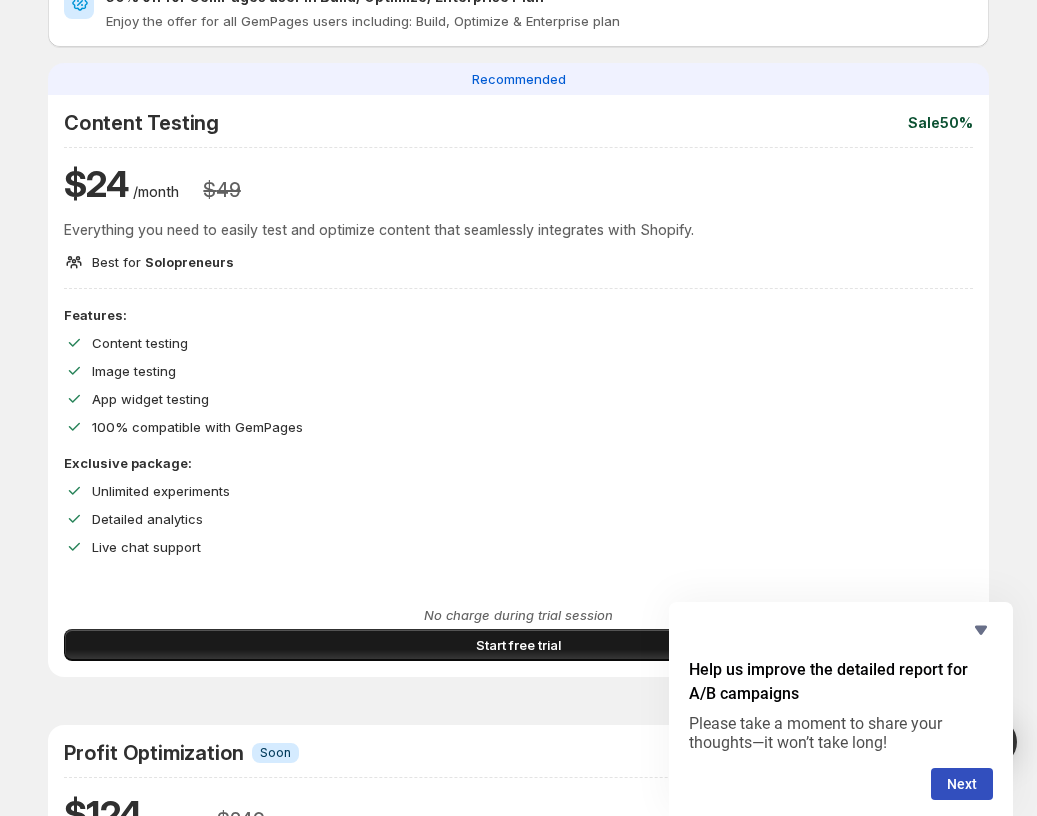 click on "Start free trial" at bounding box center [518, 645] 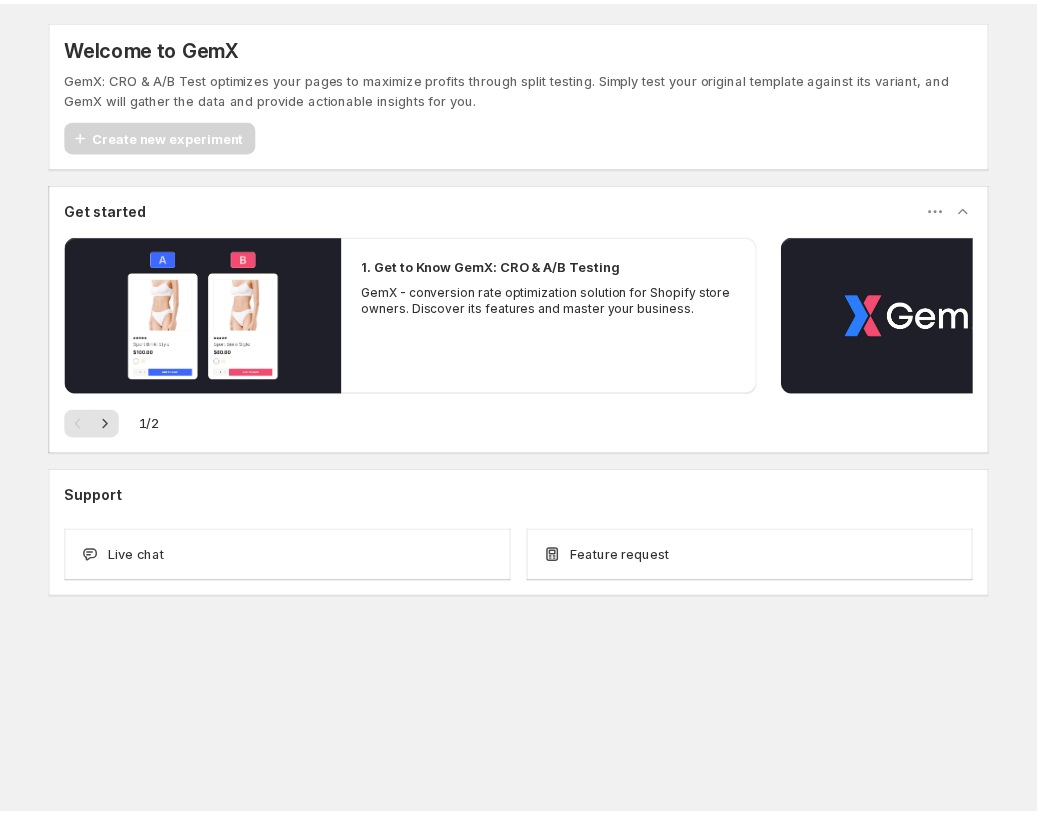 scroll, scrollTop: 0, scrollLeft: 0, axis: both 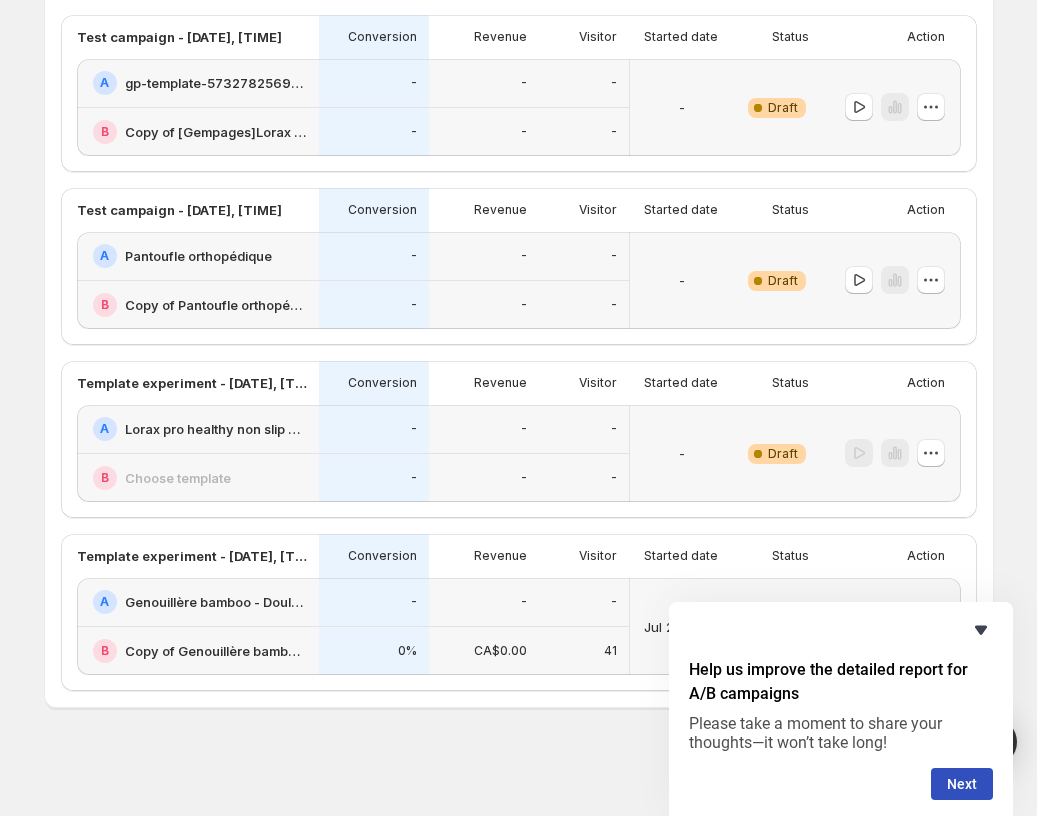 click 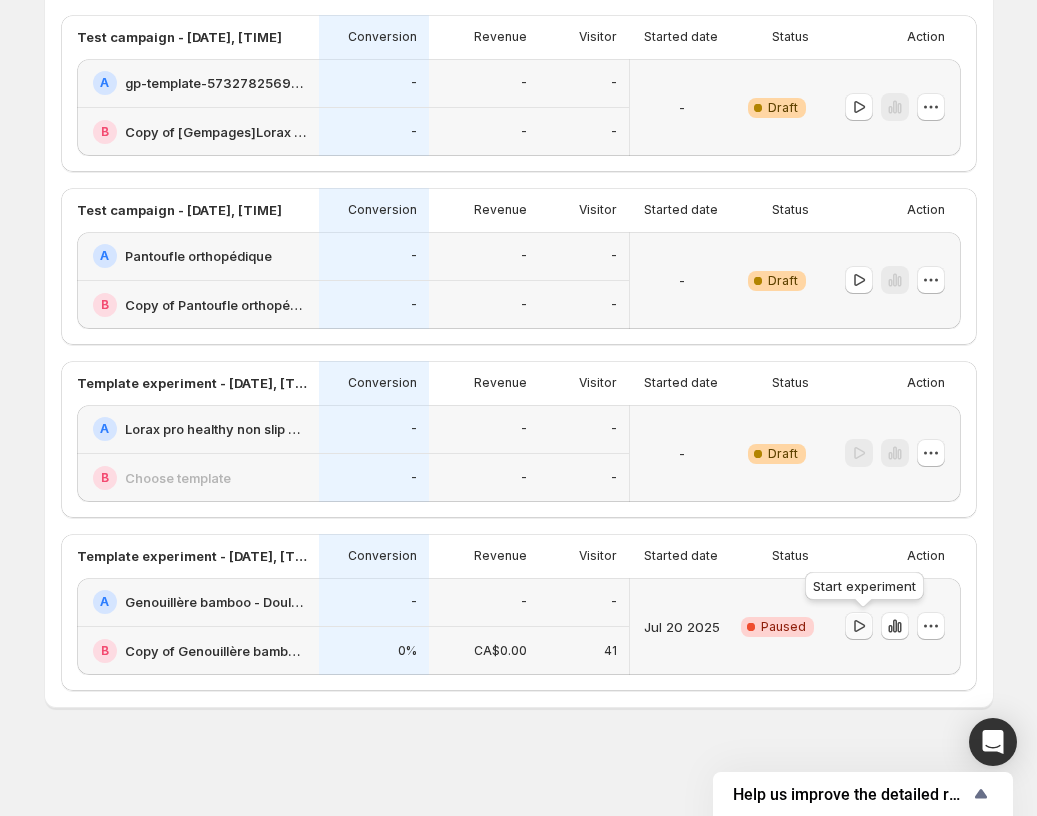 click 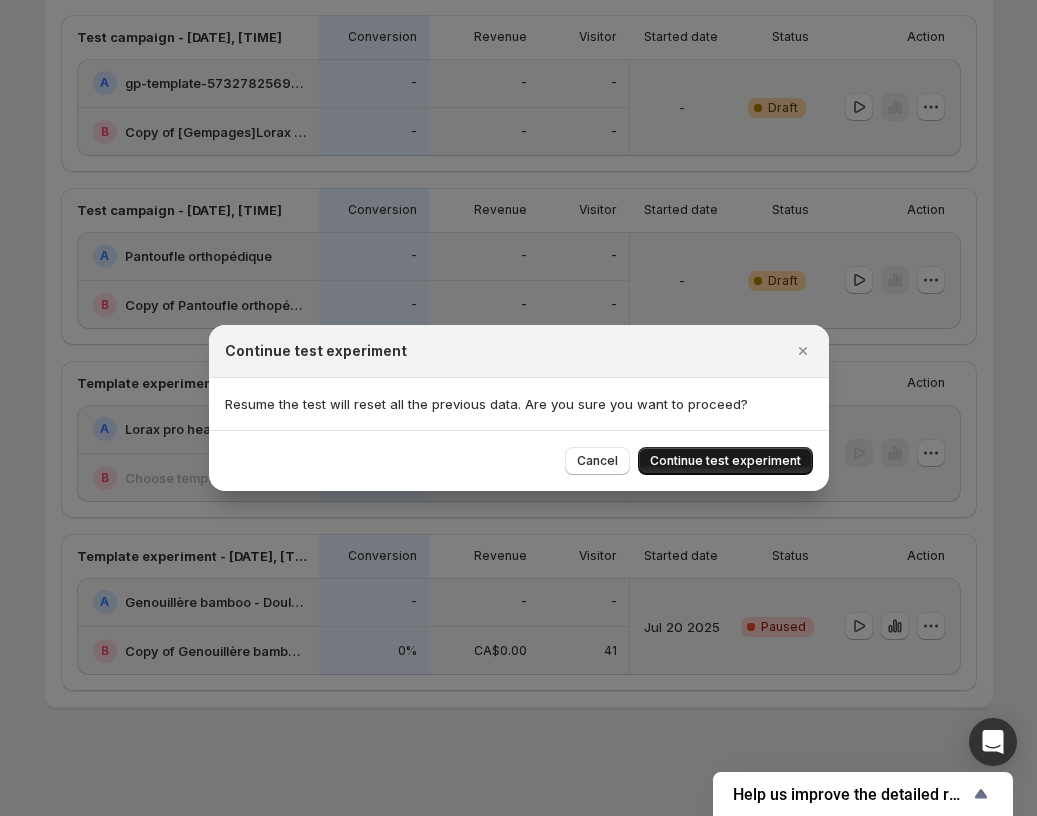 click on "Continue test experiment" at bounding box center [725, 461] 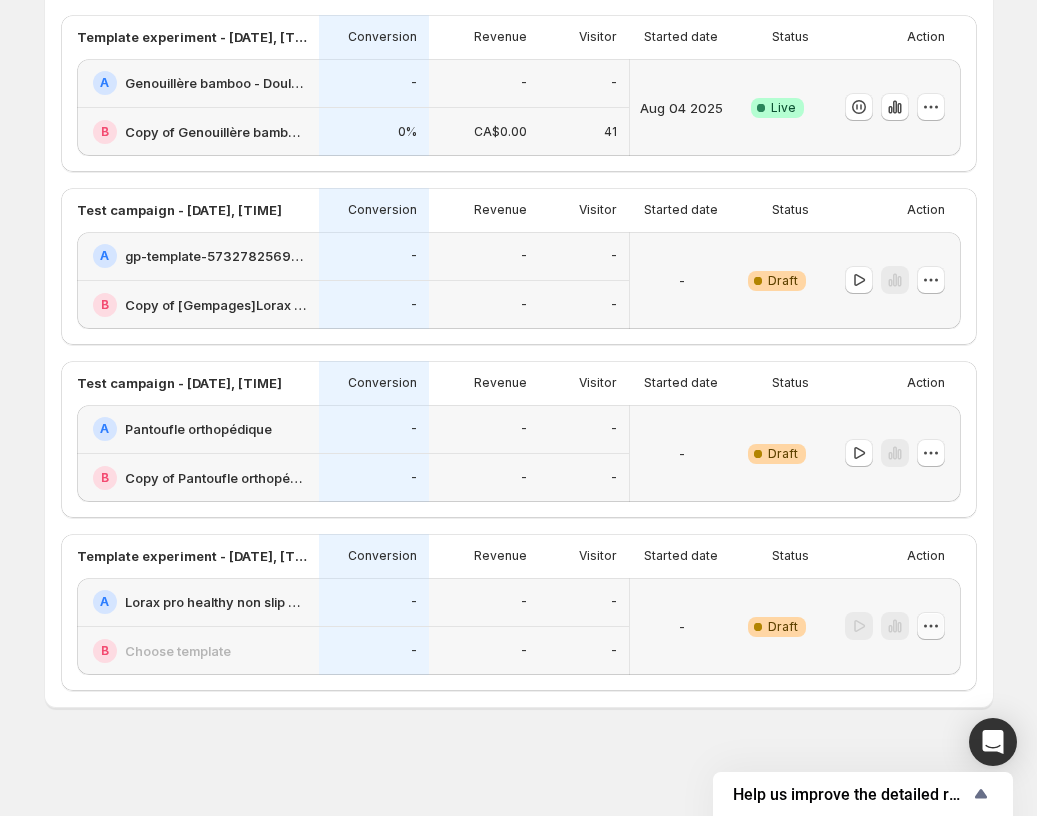 click 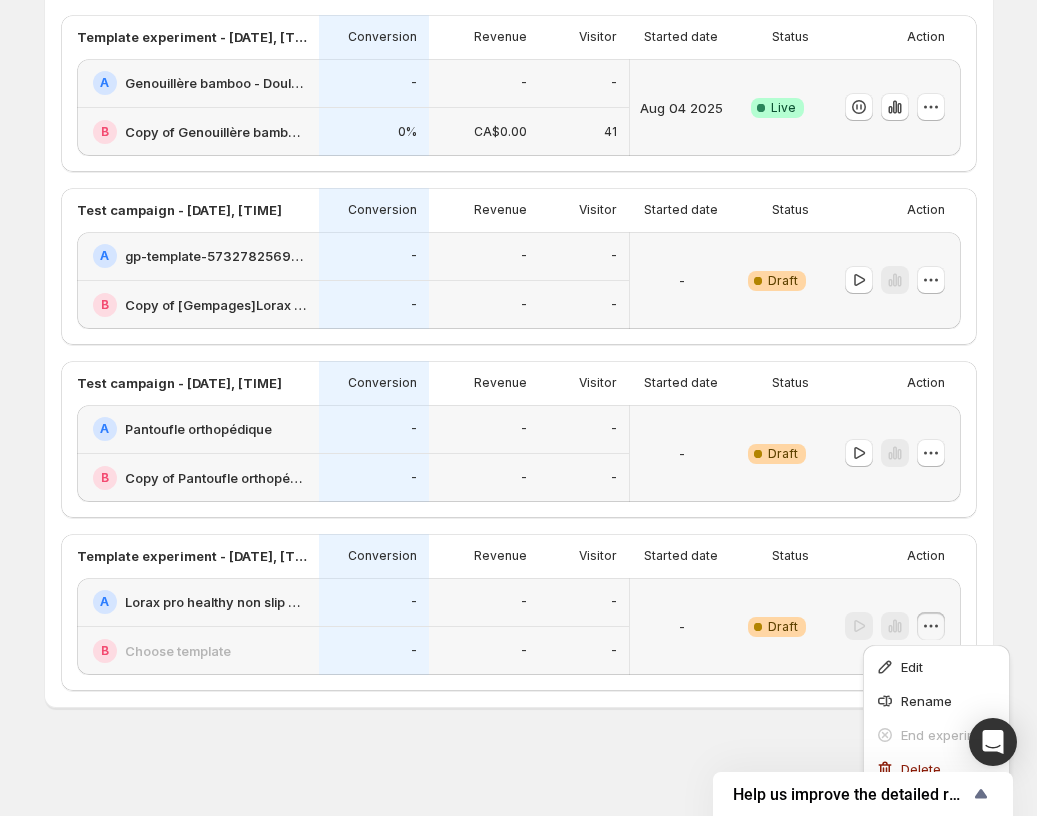 click on "-" at bounding box center (682, 626) 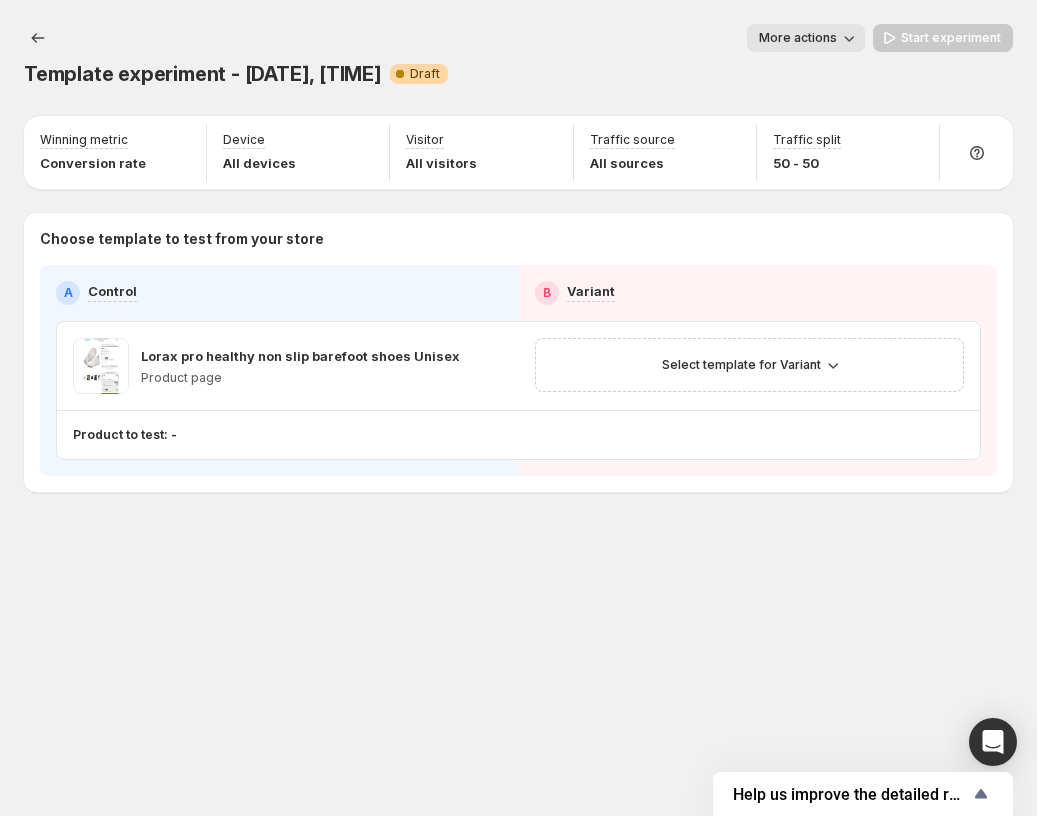 scroll, scrollTop: 0, scrollLeft: 0, axis: both 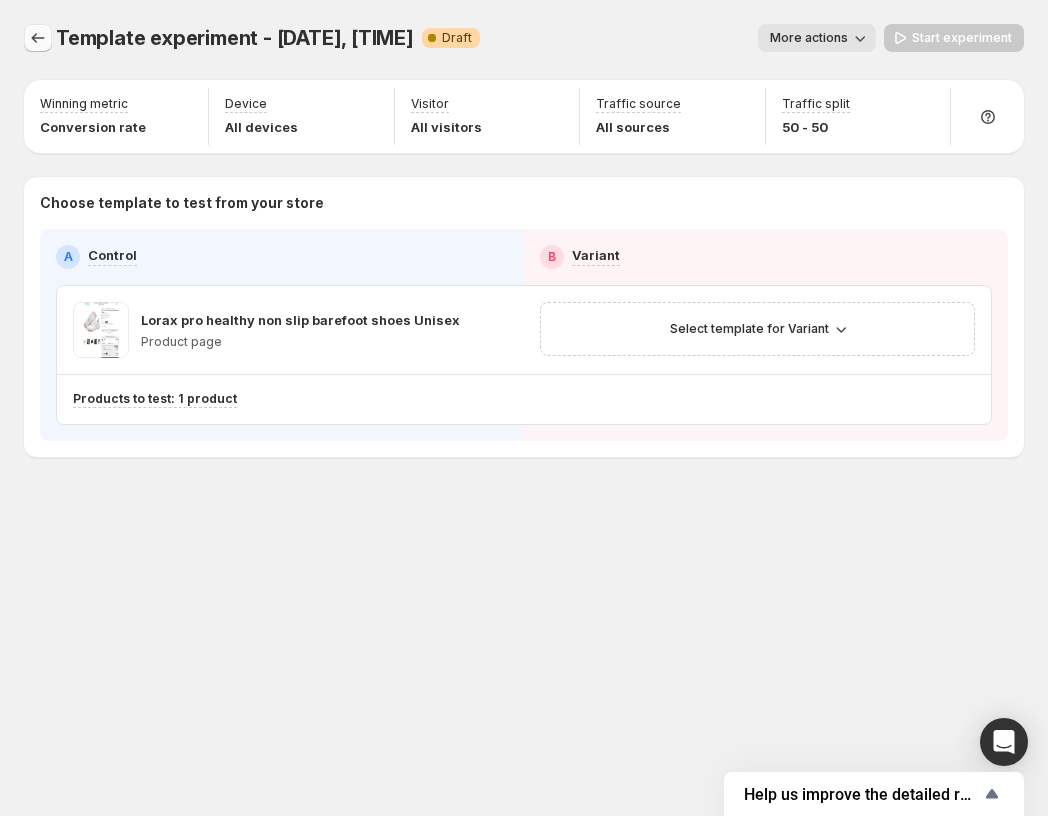 click 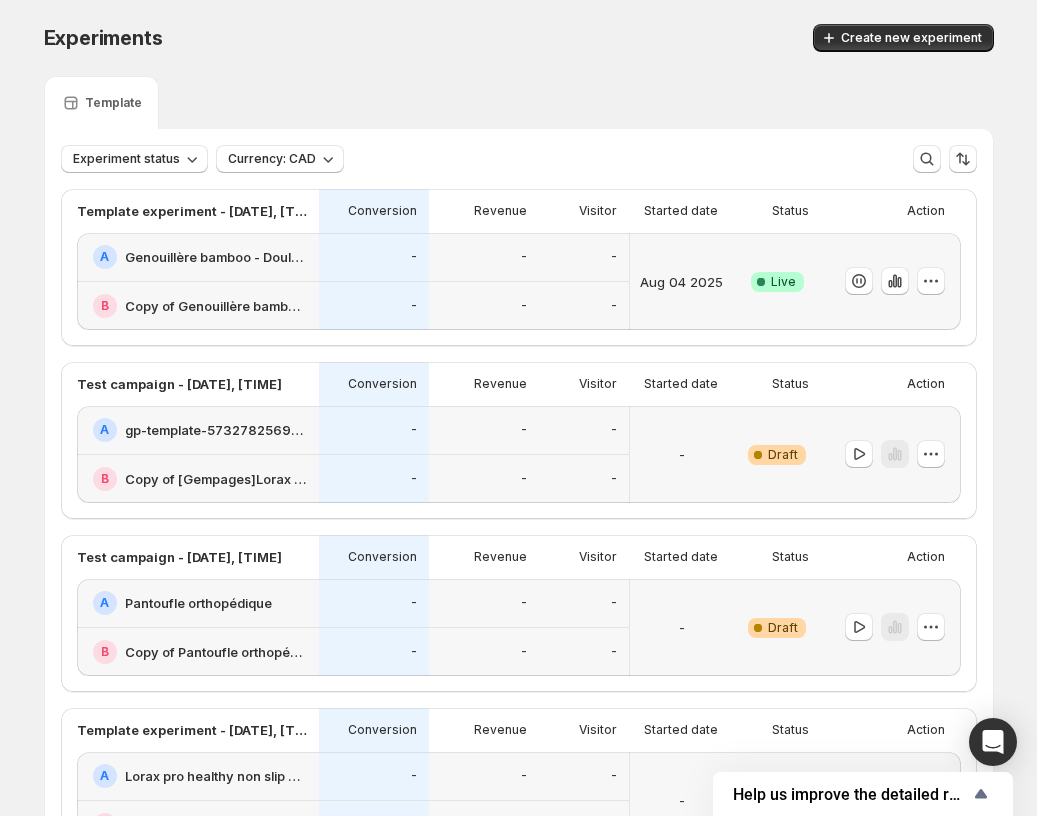 click on "-" at bounding box center (584, 257) 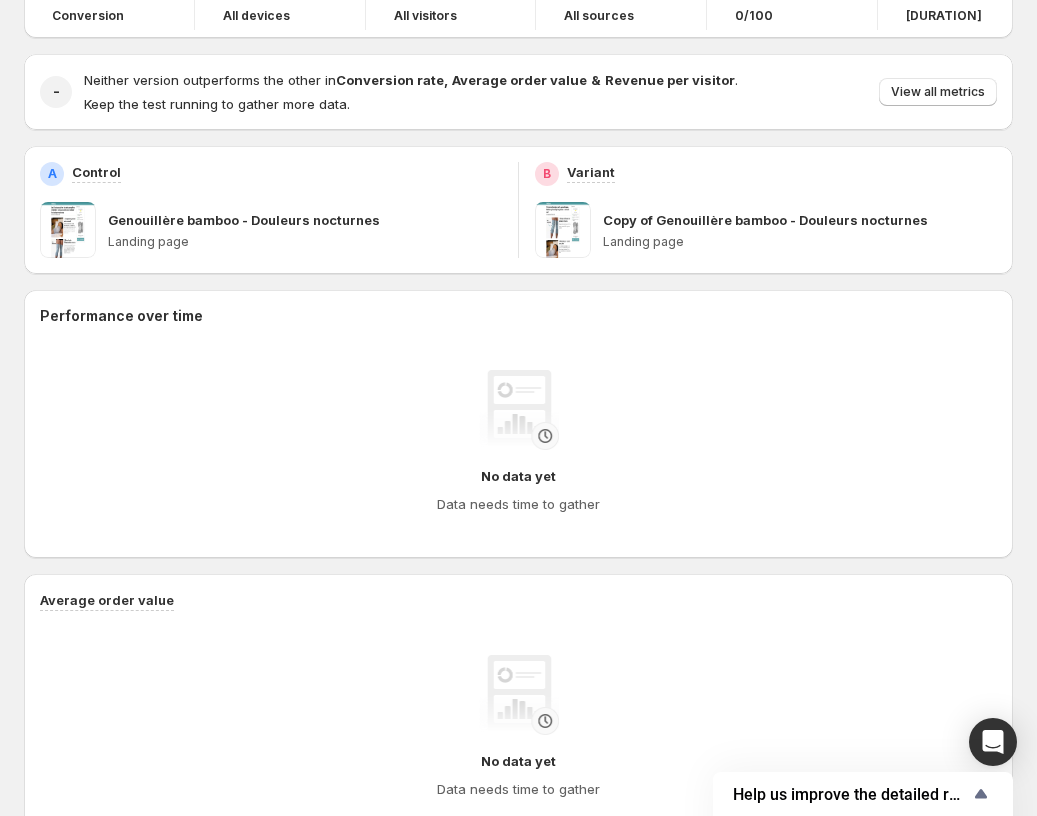 scroll, scrollTop: 0, scrollLeft: 0, axis: both 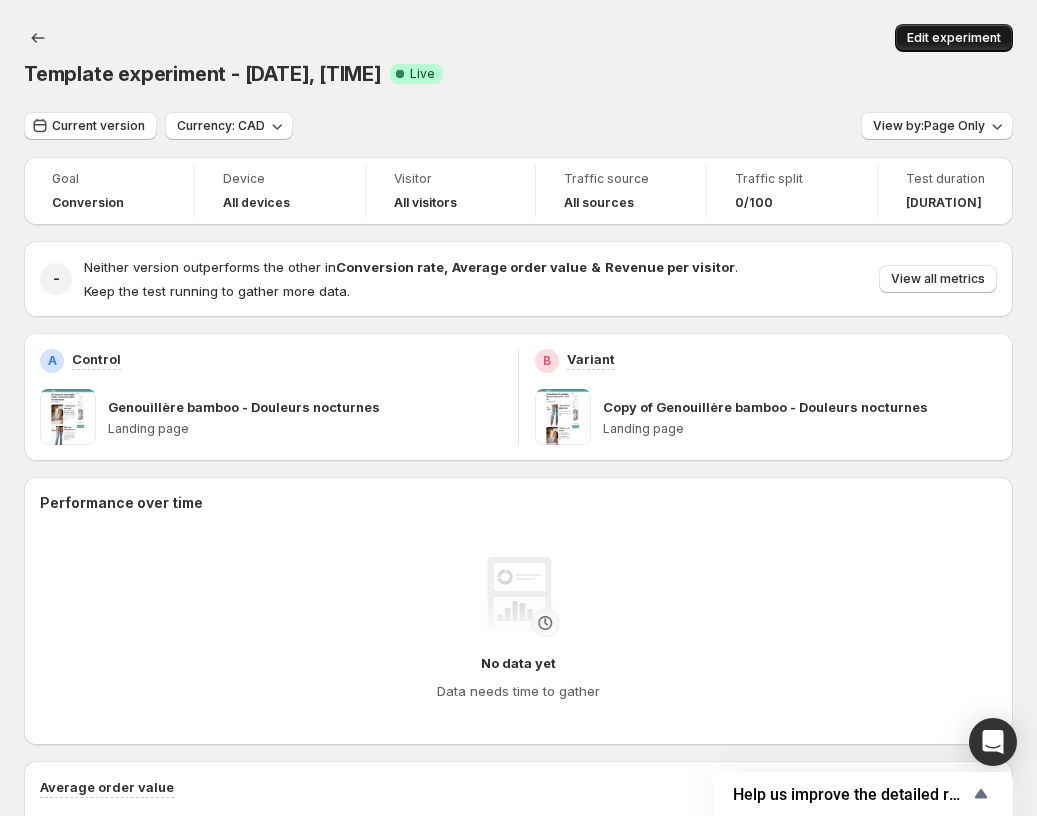 click on "Edit experiment" at bounding box center (954, 38) 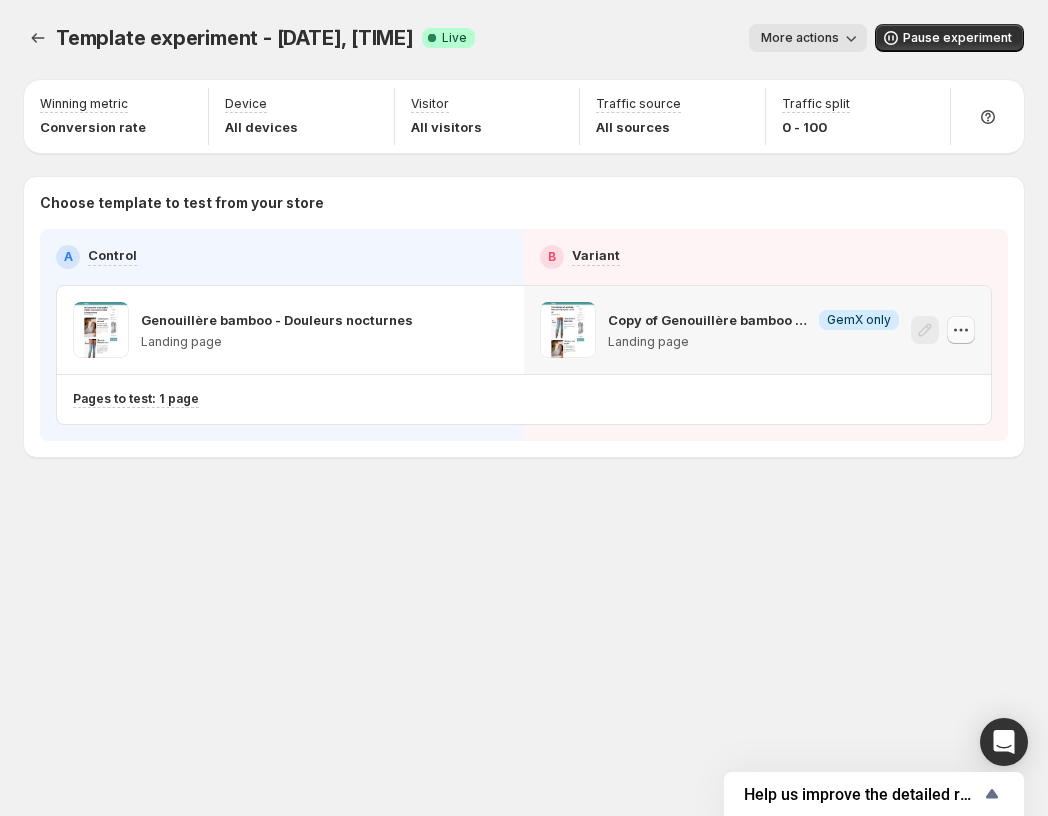 click 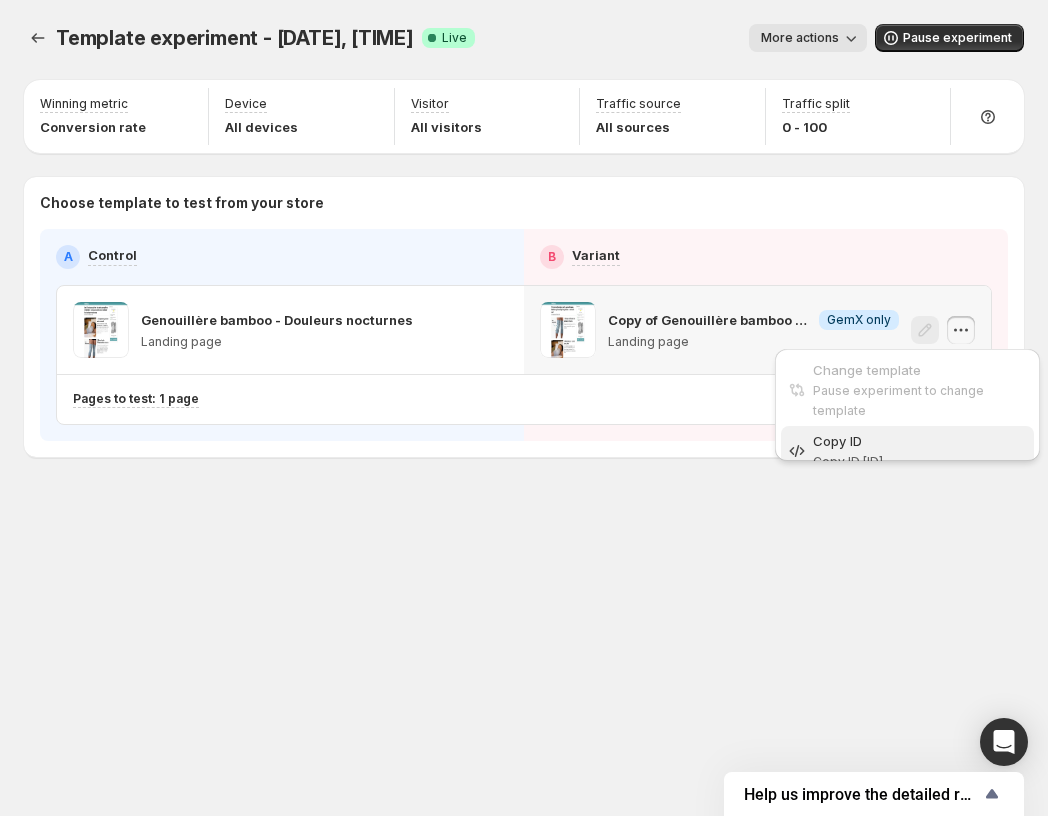 click on "Copy ID" at bounding box center [920, 441] 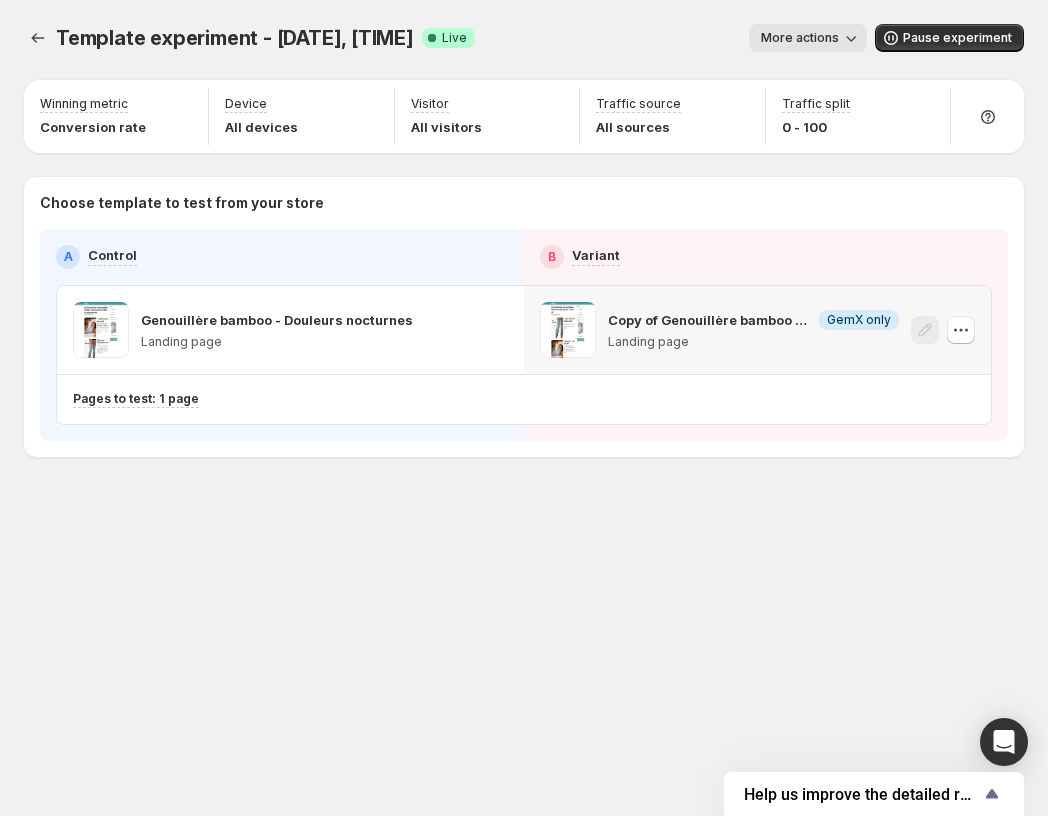 click on "Copy of Genouillère bamboo - Douleurs nocturnes Info GemX only Landing page" at bounding box center (753, 330) 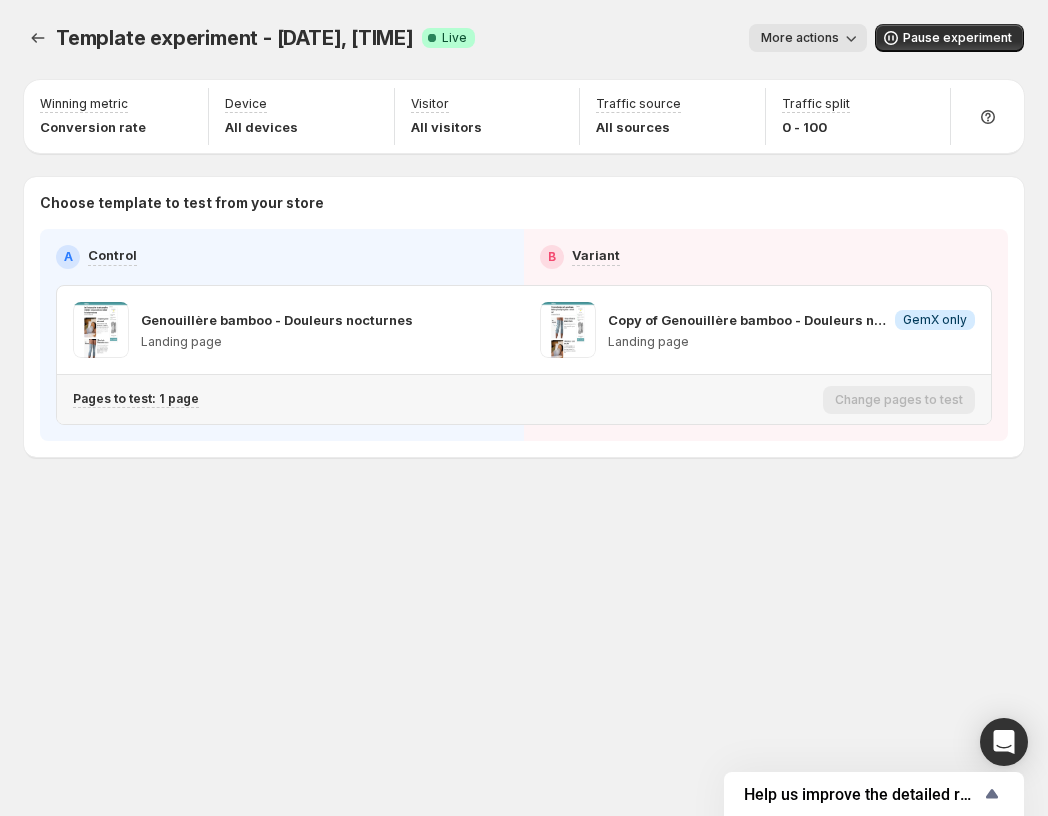 click on "Pages to test: 1 page" at bounding box center (444, 399) 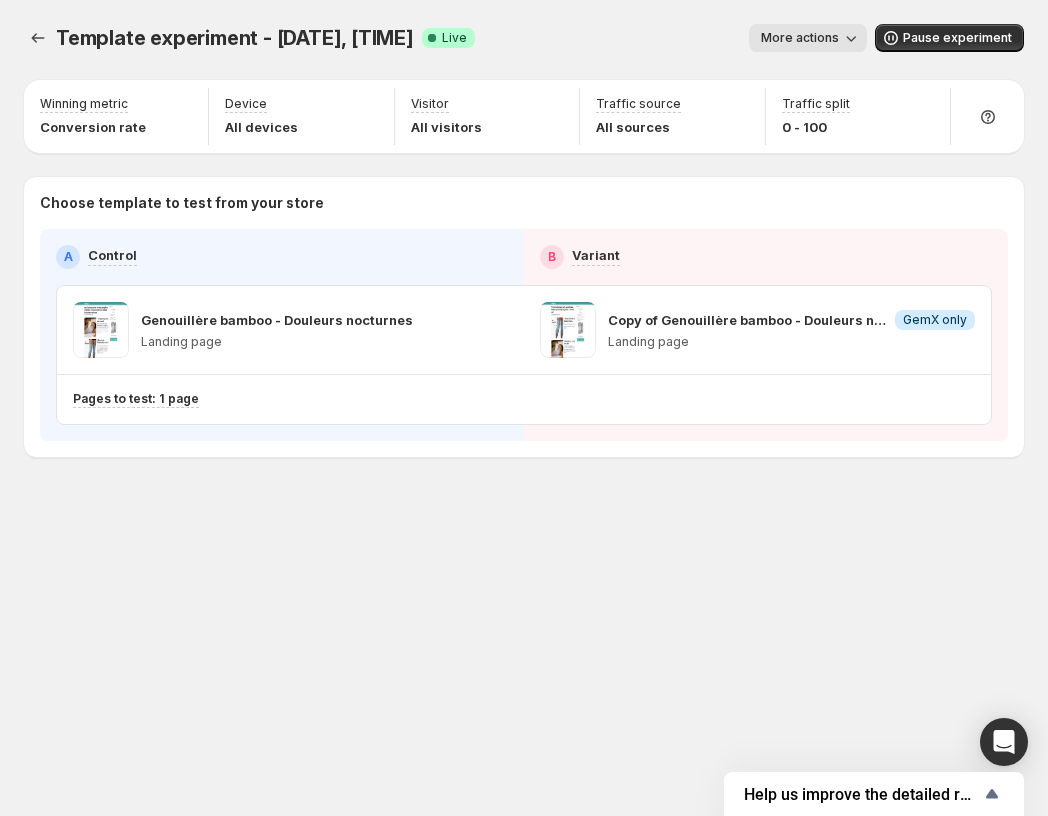 click on "More actions" at bounding box center [808, 38] 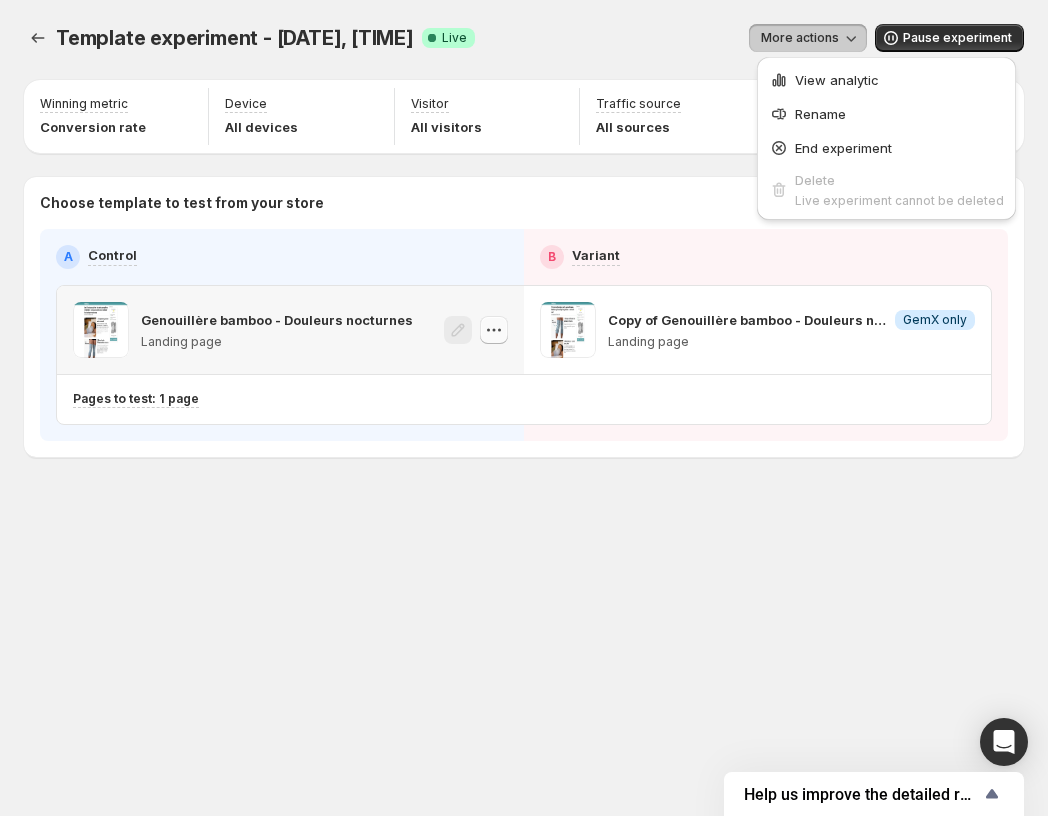 click 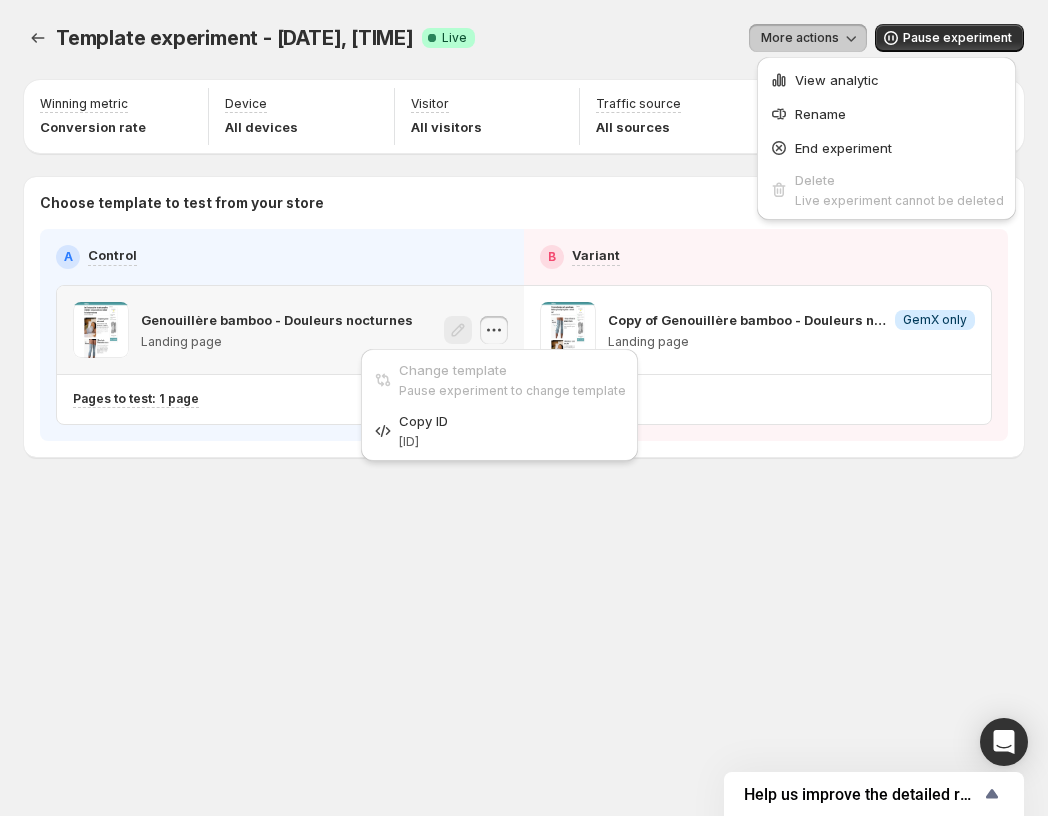 click on "Landing page" at bounding box center (277, 342) 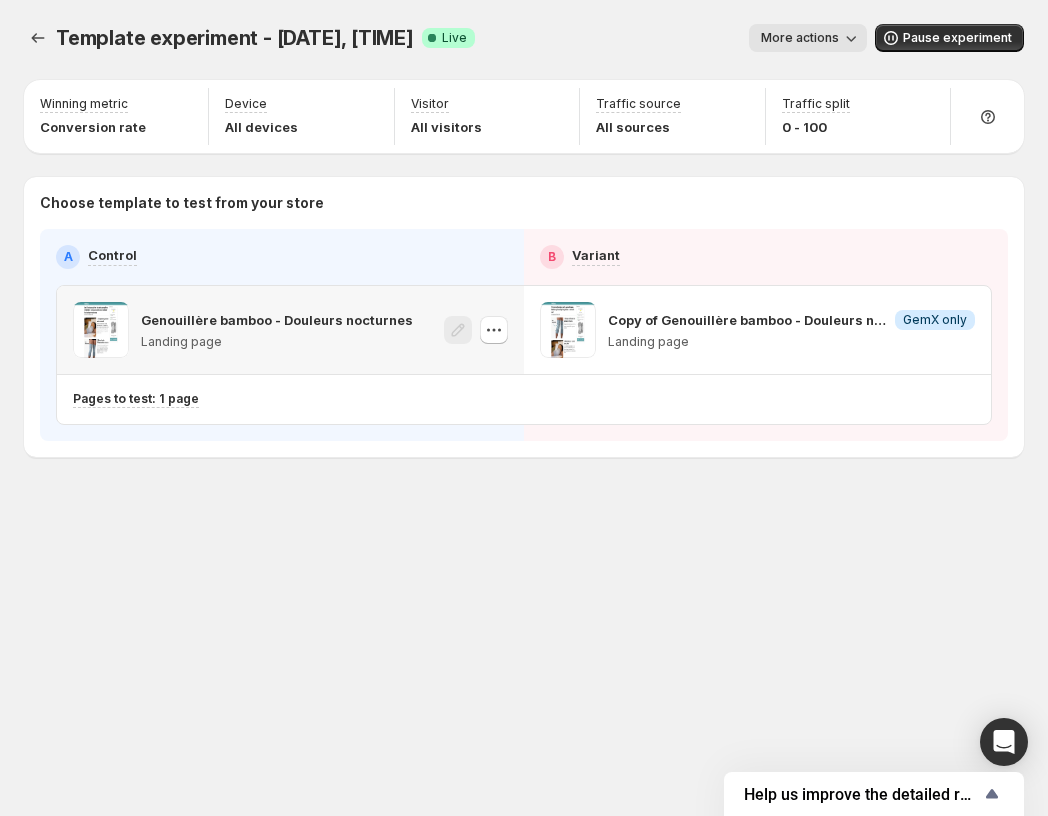 click on "Genouillère bamboo - Douleurs nocturnes" at bounding box center [277, 320] 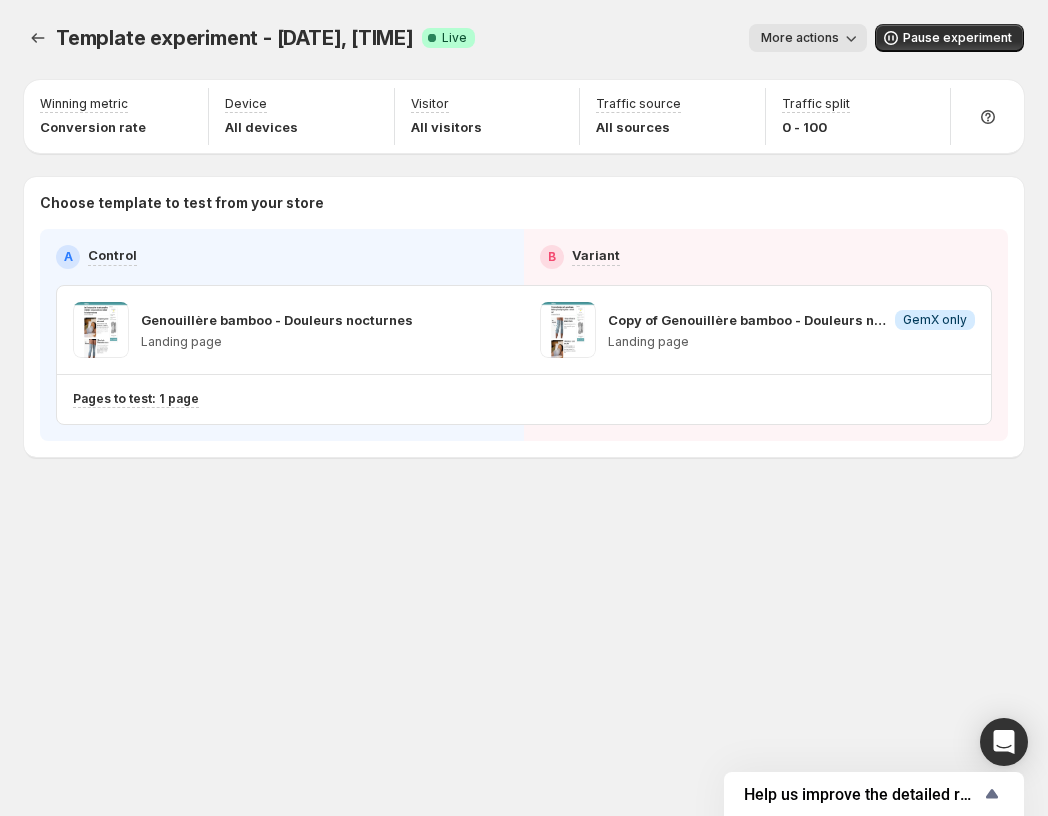 drag, startPoint x: 138, startPoint y: 267, endPoint x: 104, endPoint y: 253, distance: 36.769554 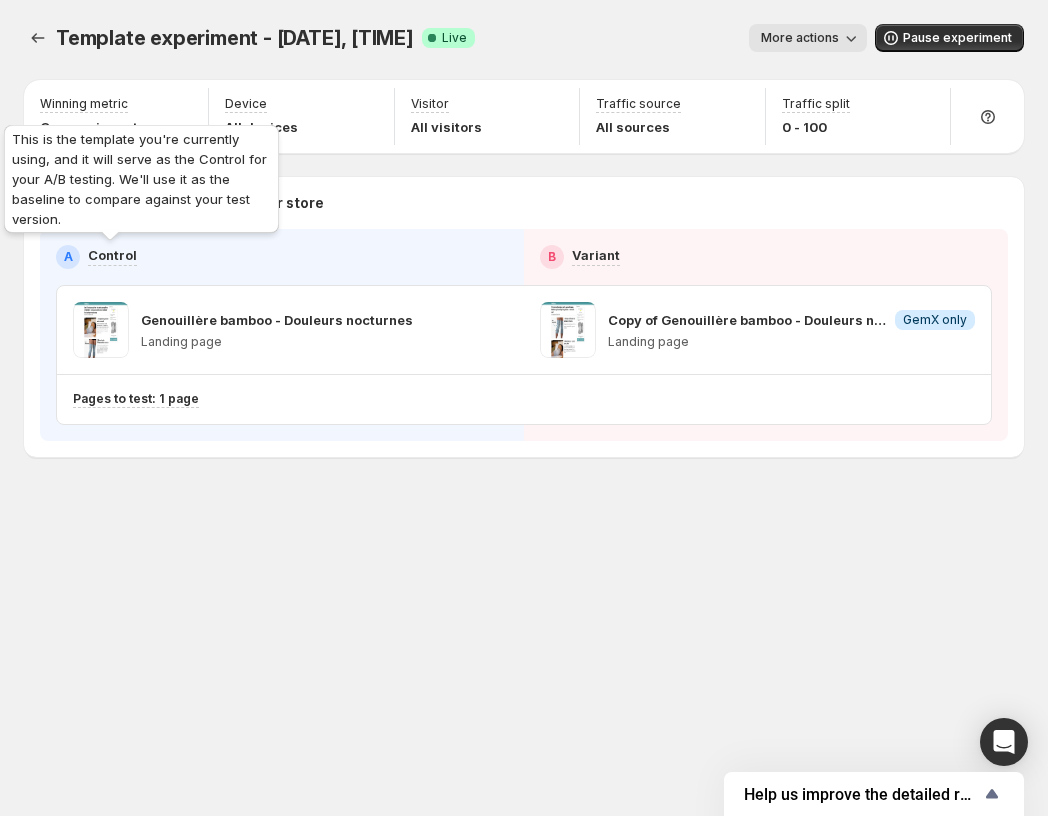 click on "Control" at bounding box center [112, 255] 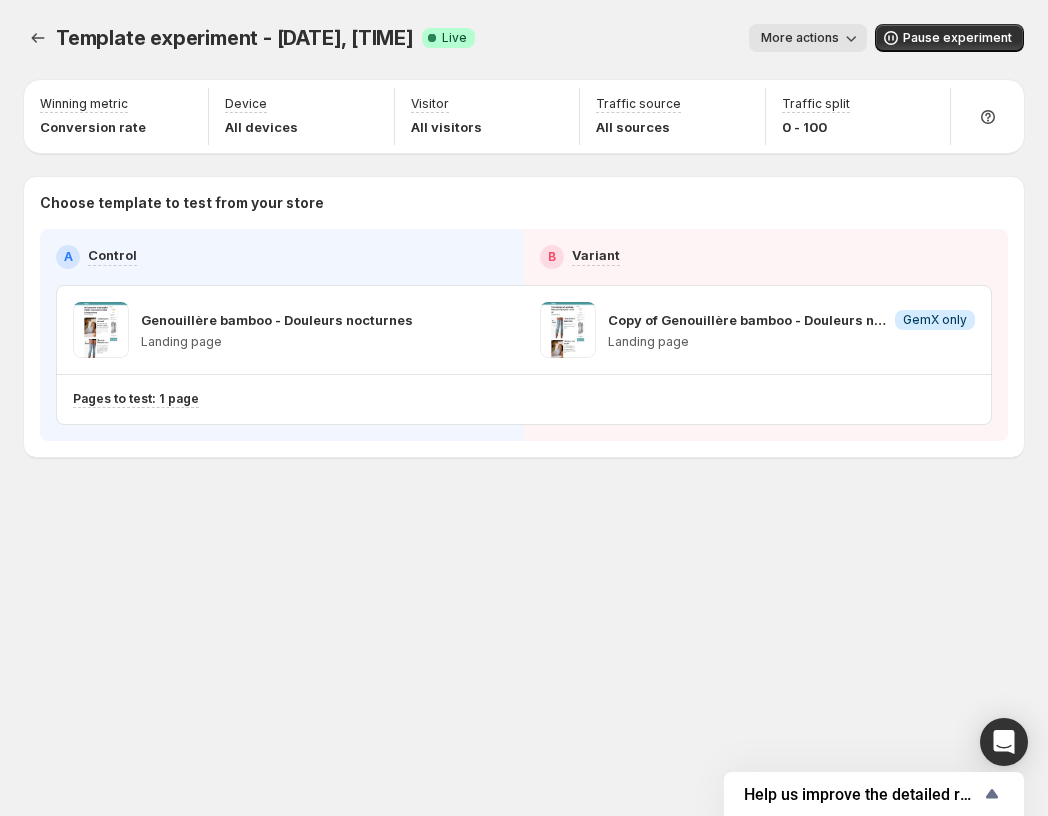 click on "B" at bounding box center (552, 257) 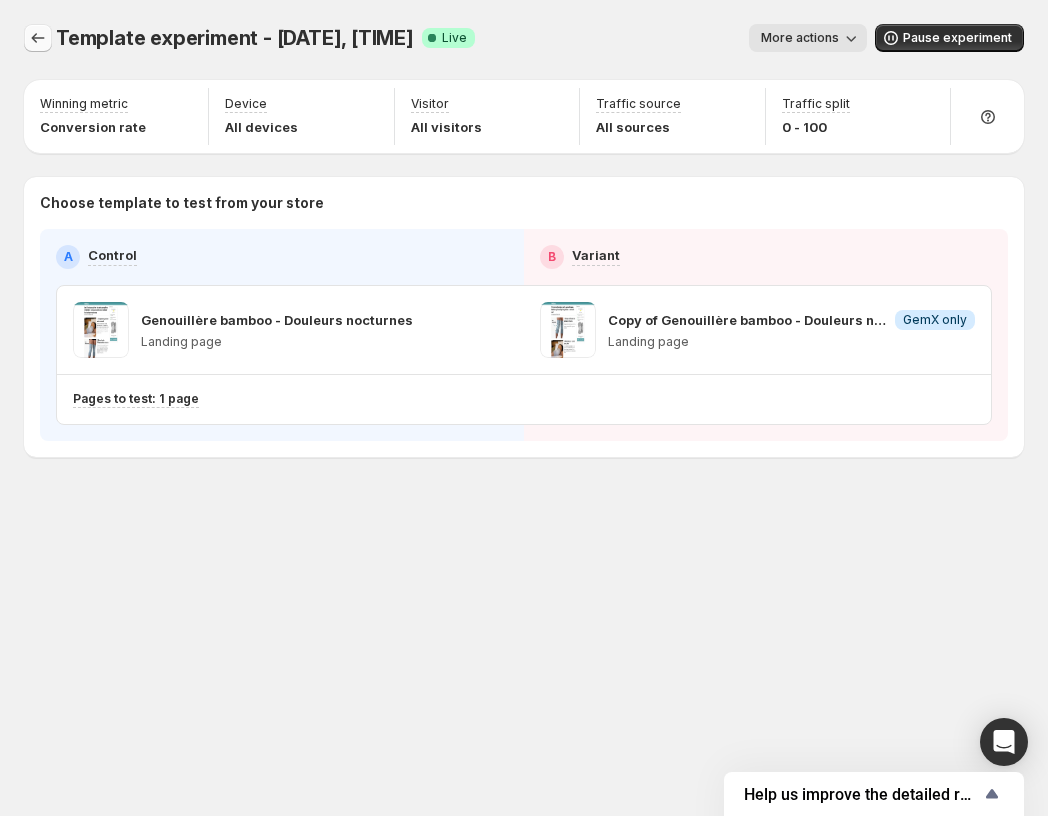 click 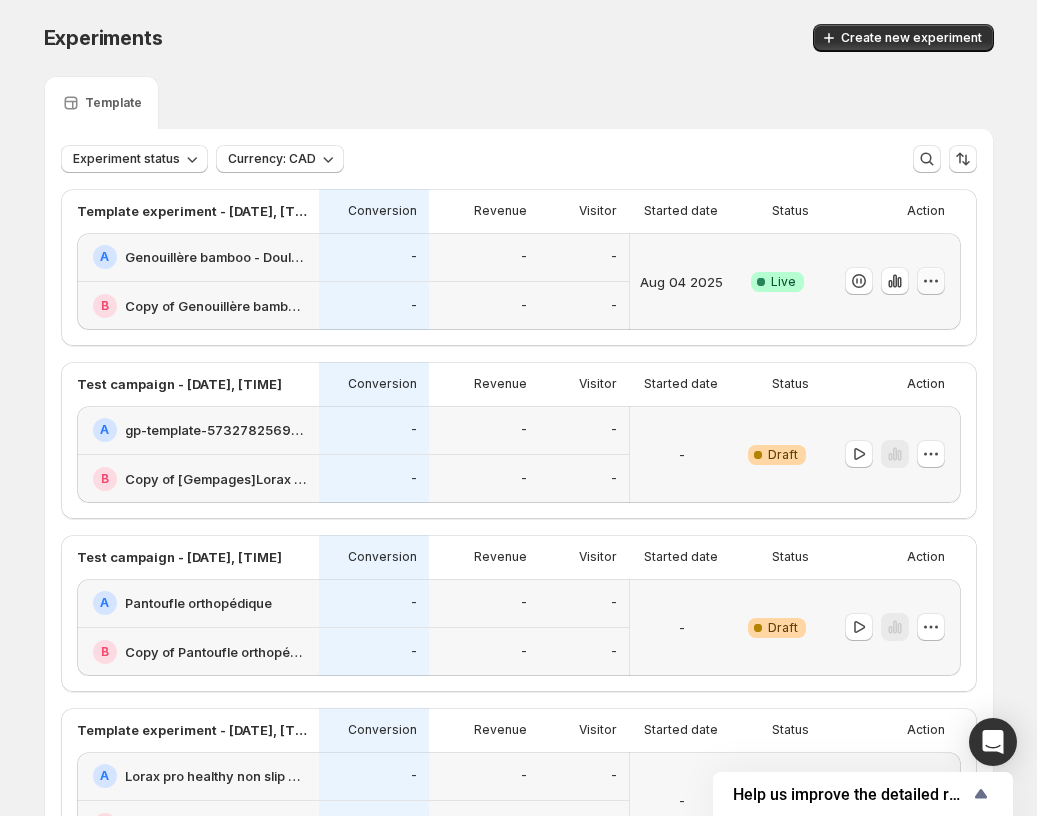 click 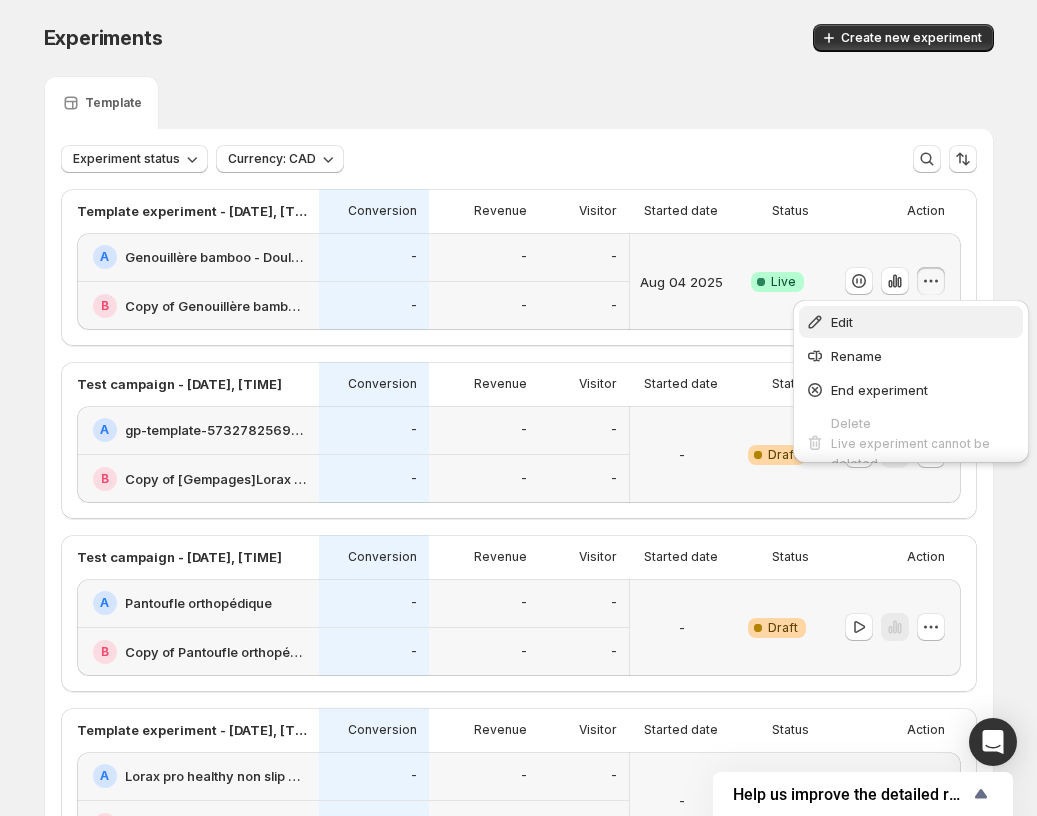 click on "Edit" at bounding box center (924, 322) 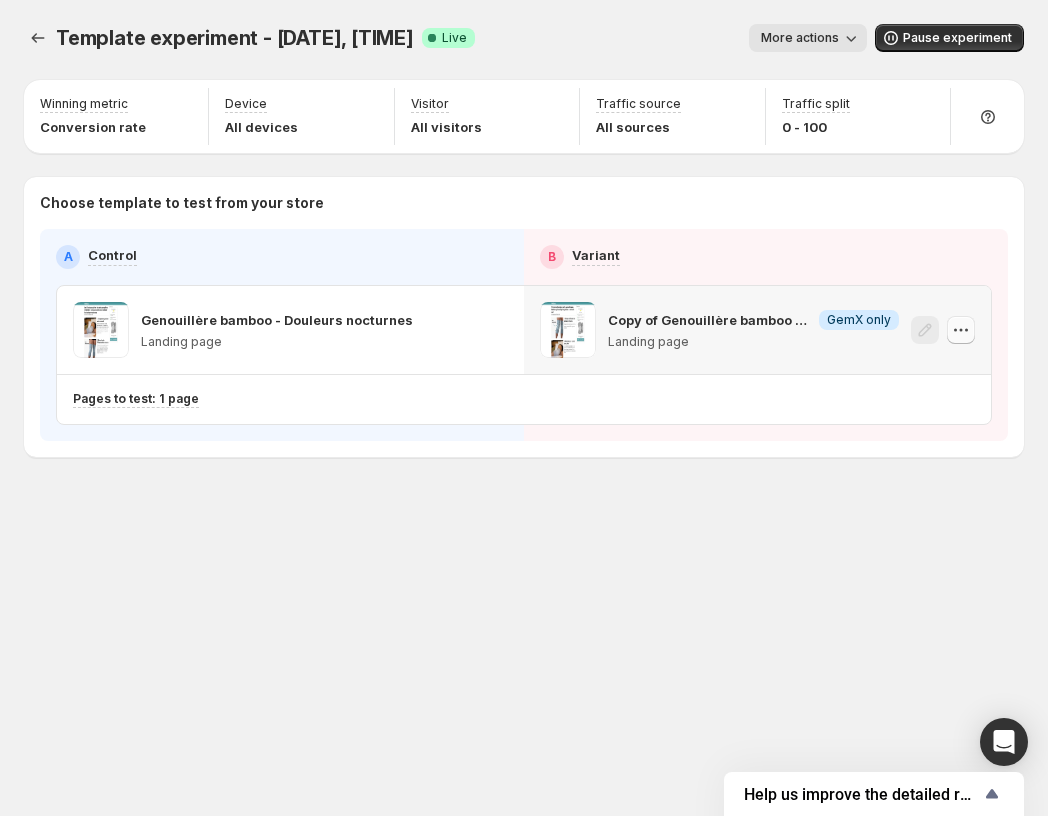 click 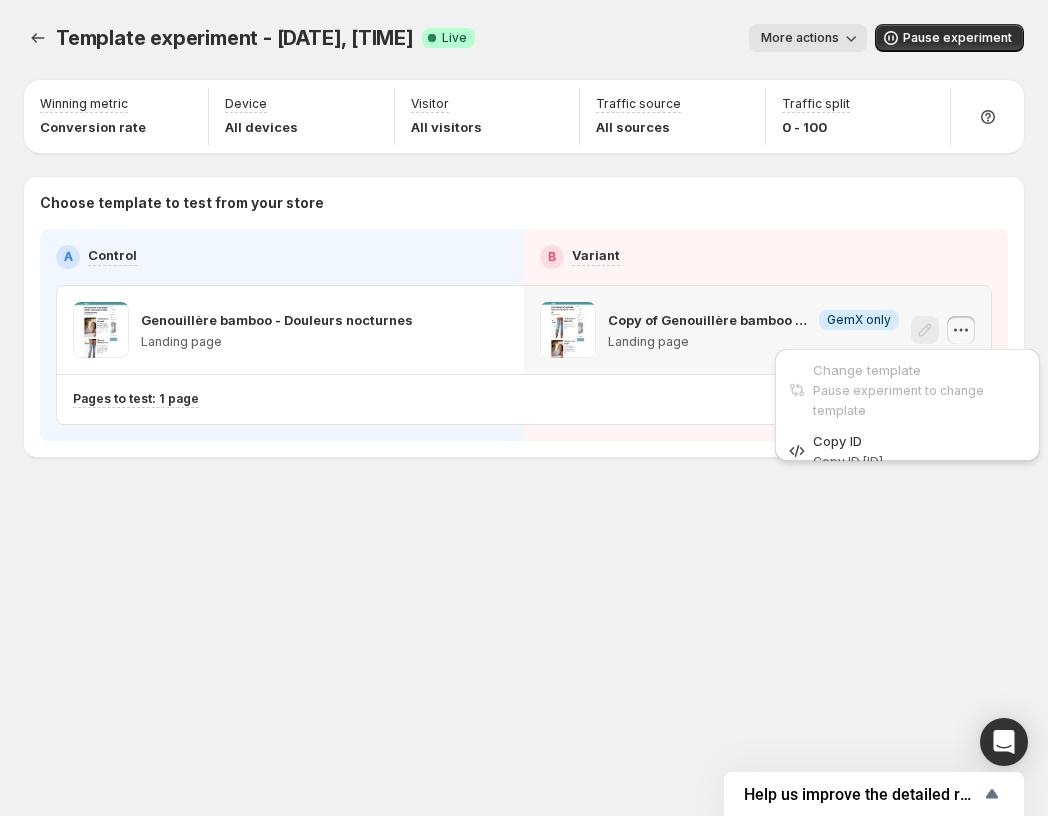 click on "Copy ID" at bounding box center [920, 441] 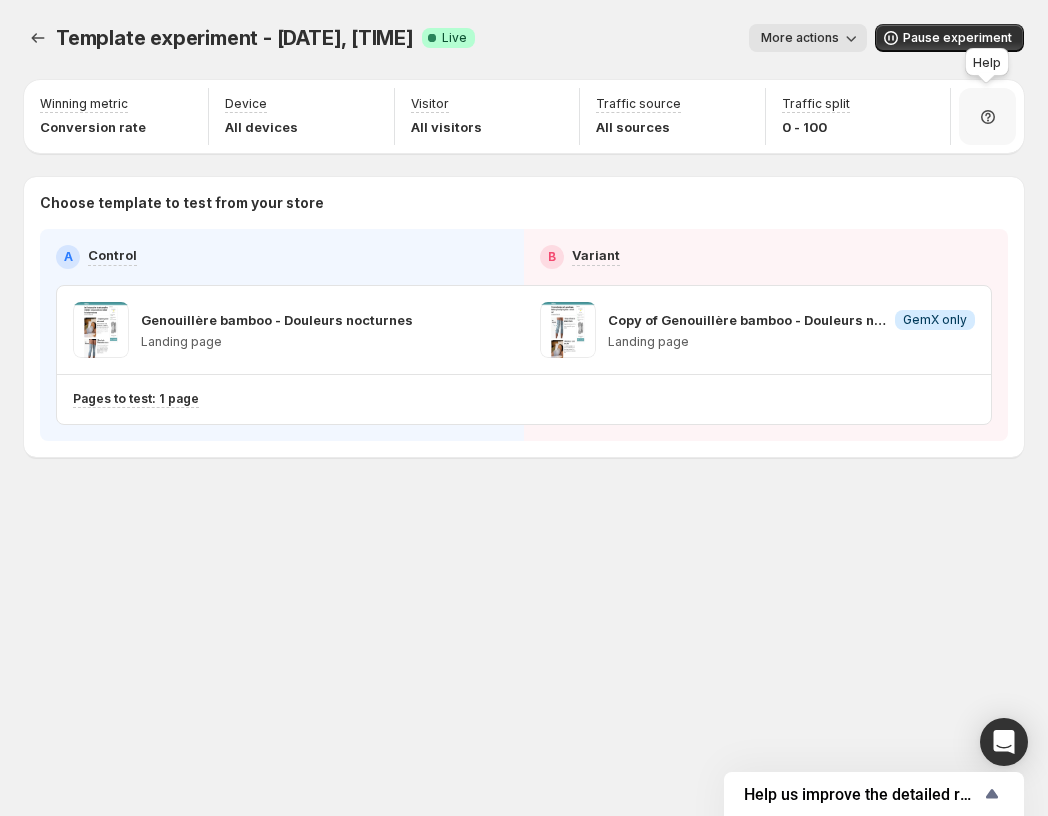 click 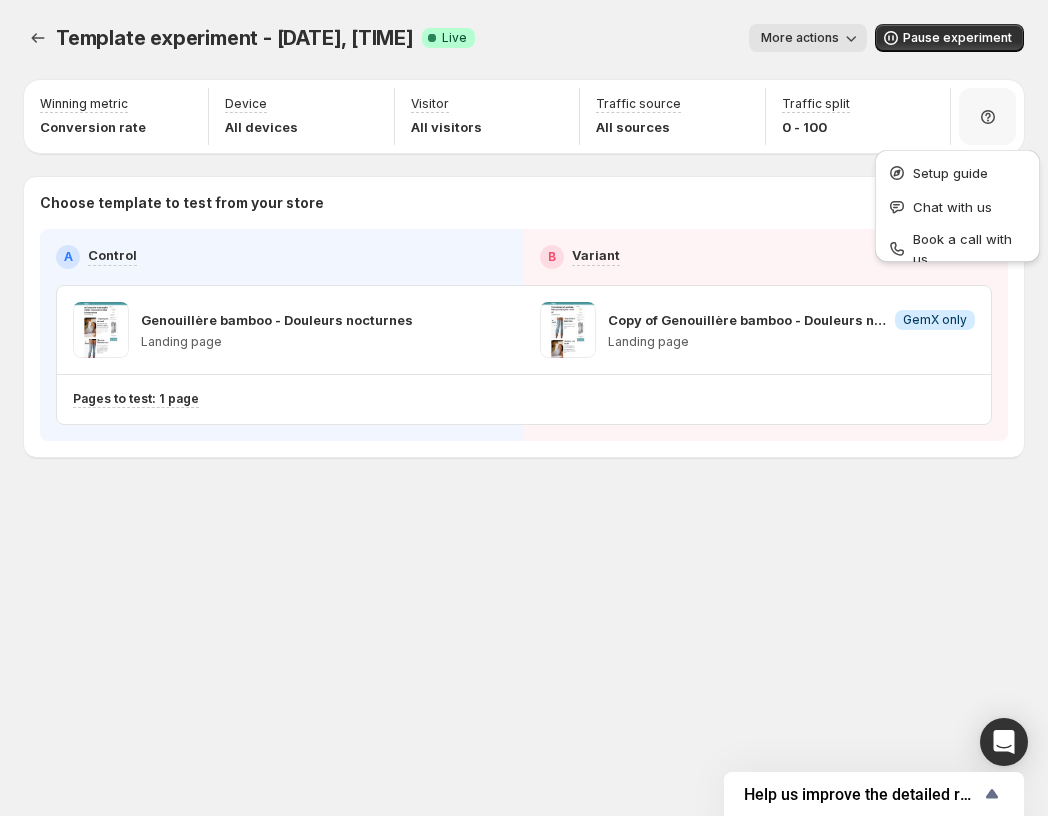 click on "More actions" at bounding box center (800, 38) 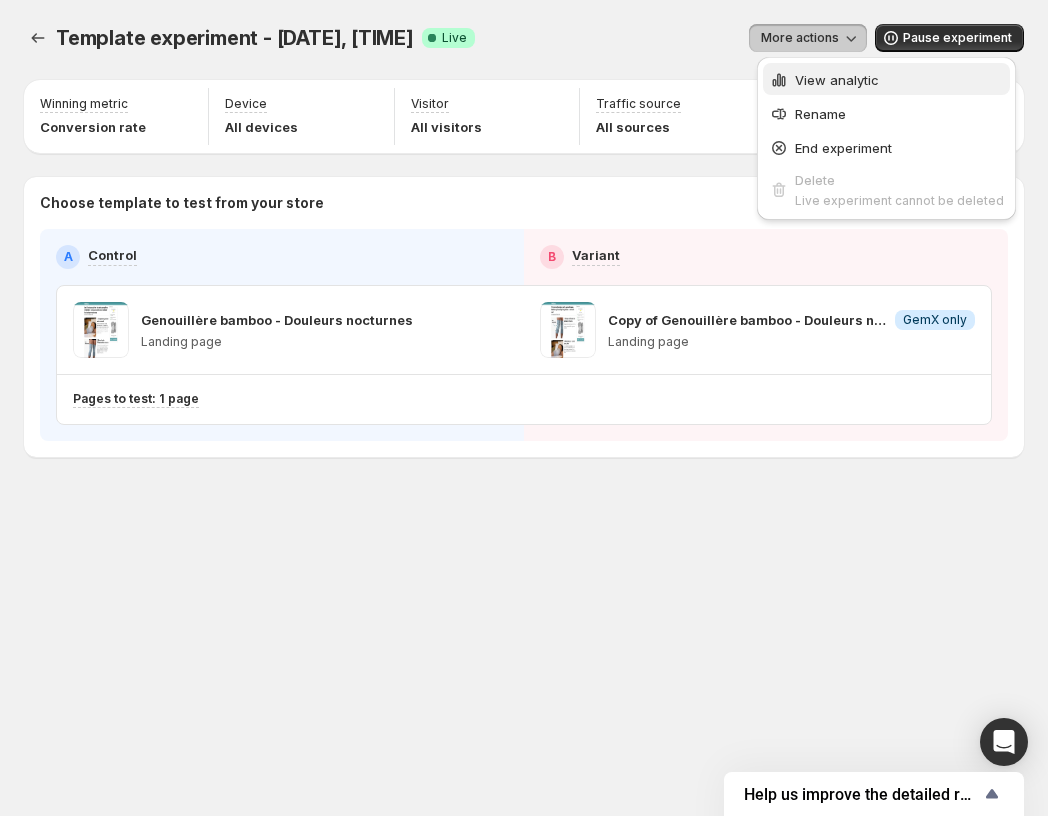 click on "View analytic" at bounding box center [837, 80] 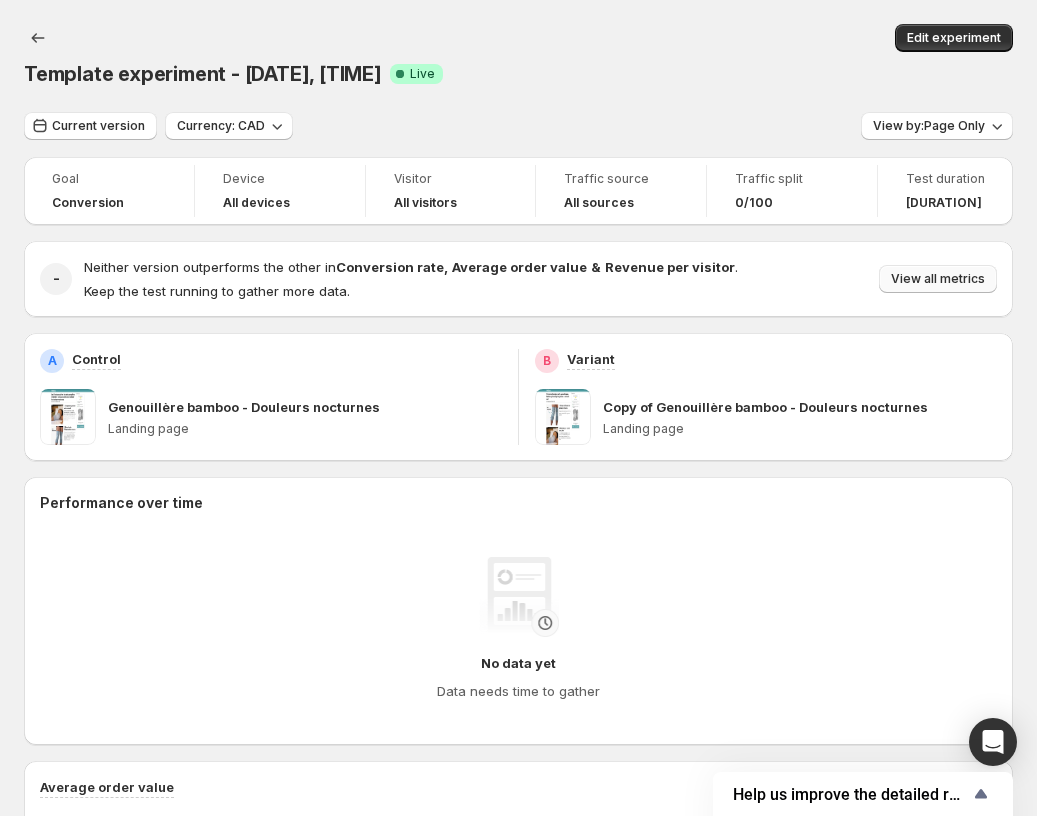 click on "View all metrics" at bounding box center (938, 279) 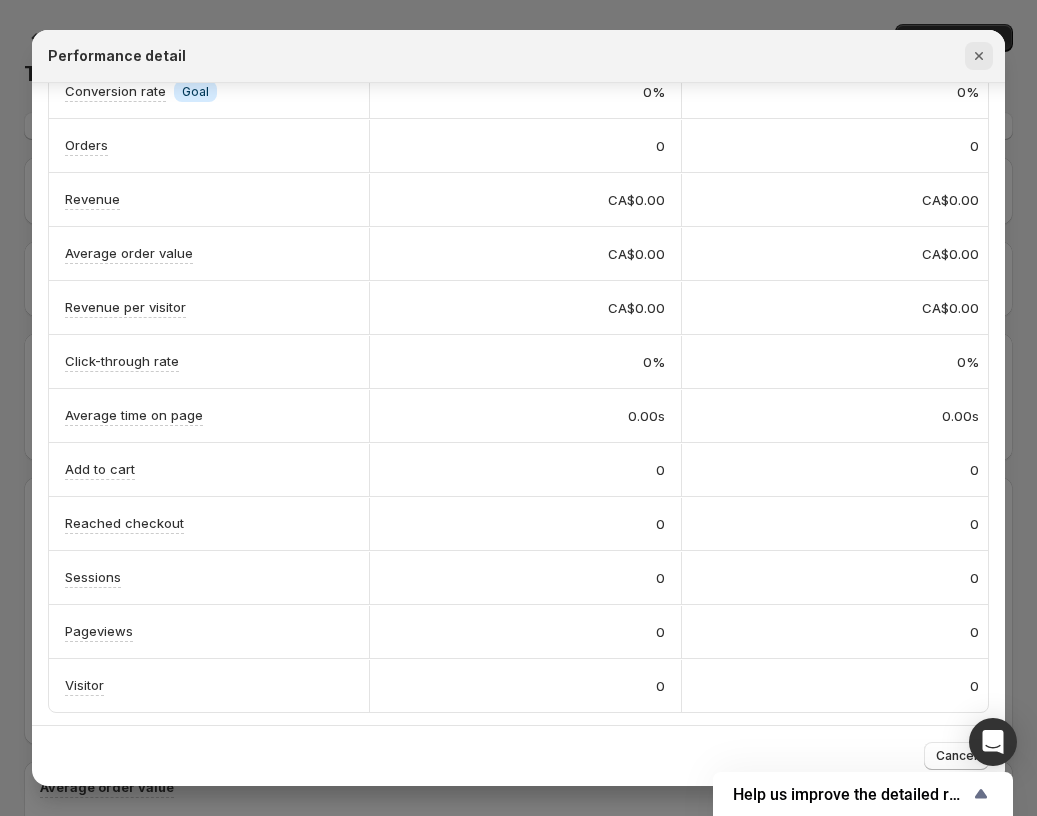 scroll, scrollTop: 88, scrollLeft: 0, axis: vertical 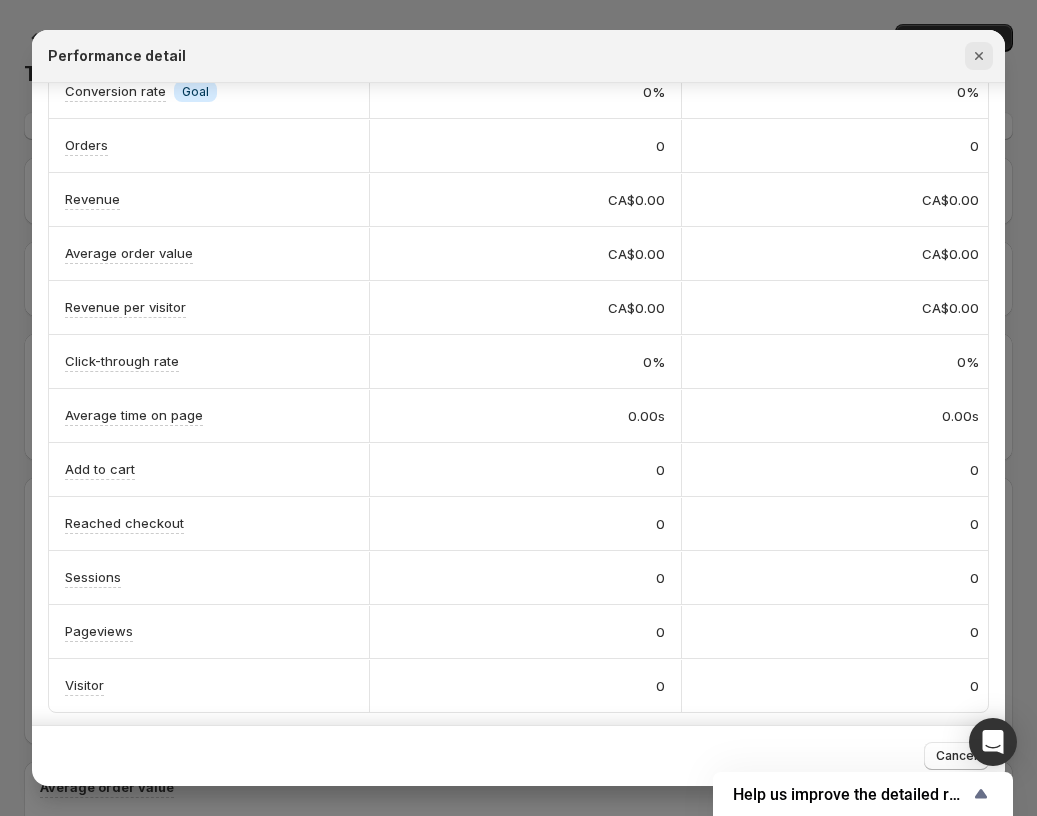 click 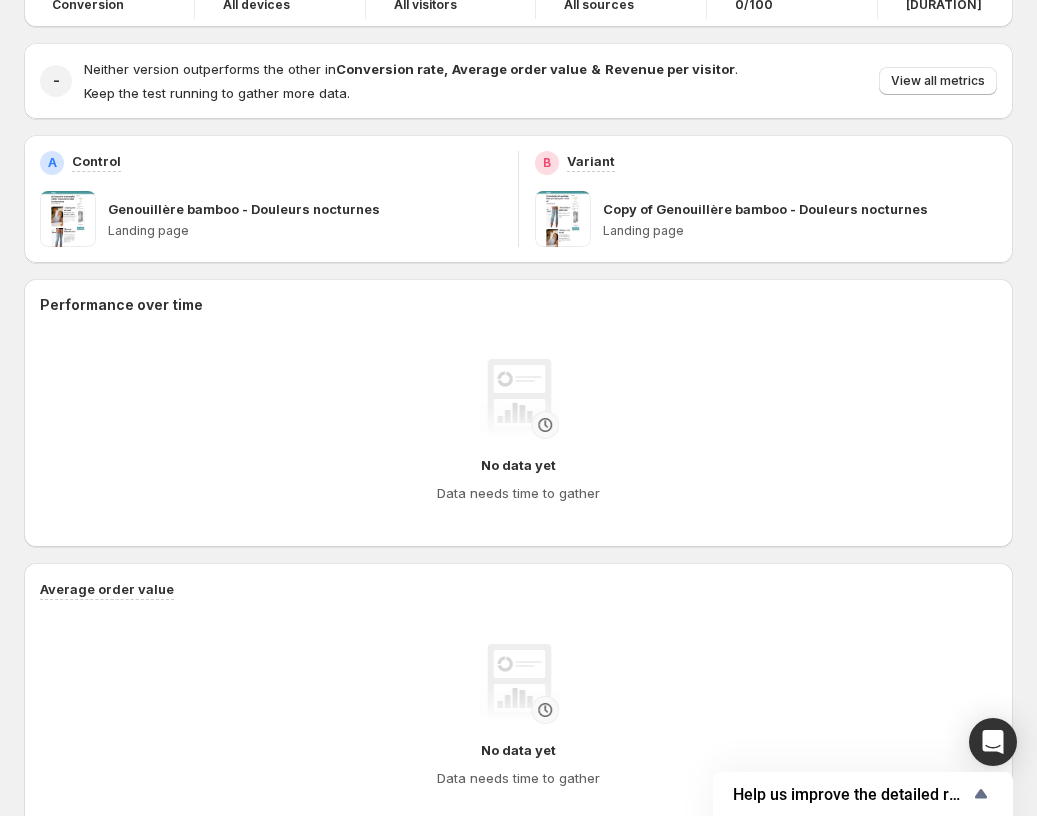 scroll, scrollTop: 0, scrollLeft: 0, axis: both 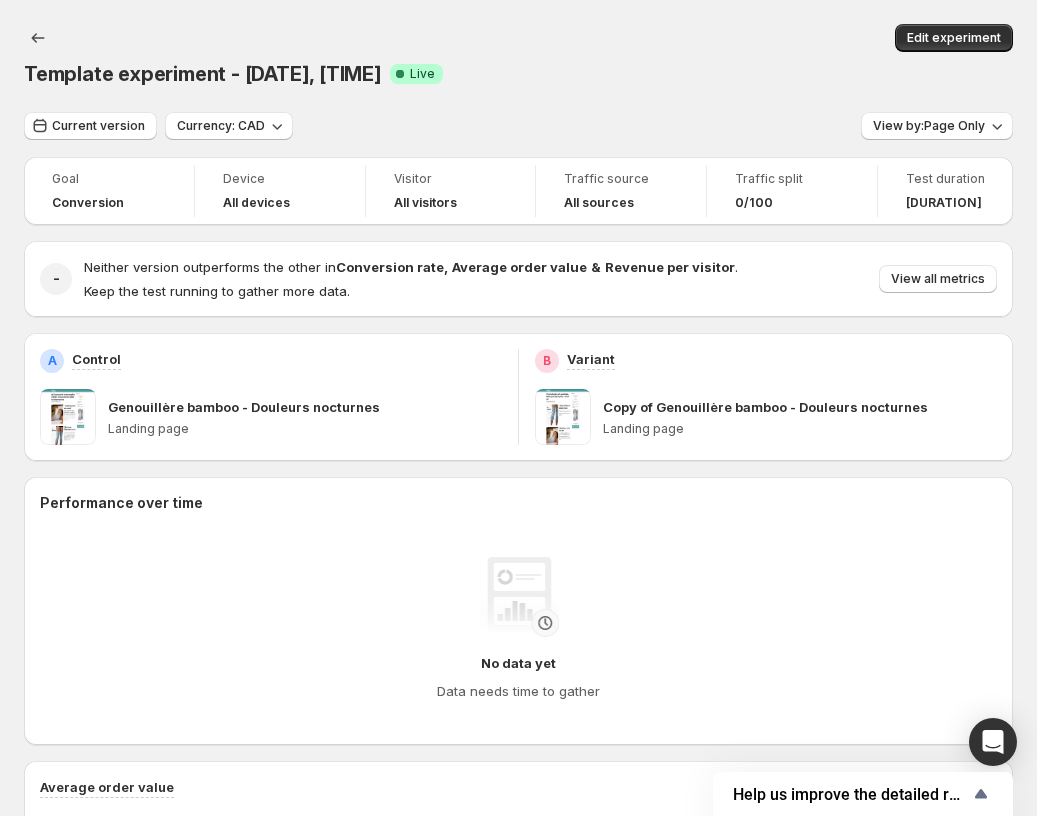 drag, startPoint x: 301, startPoint y: 412, endPoint x: 255, endPoint y: 390, distance: 50.990196 